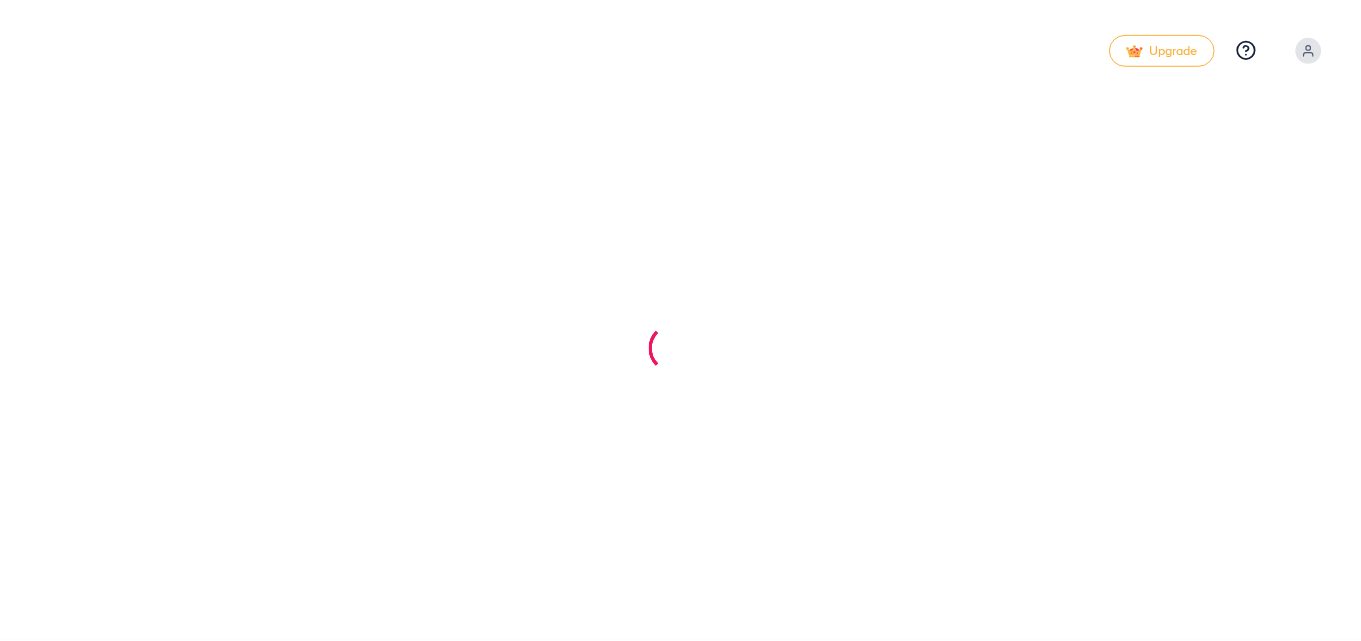 scroll, scrollTop: 0, scrollLeft: 0, axis: both 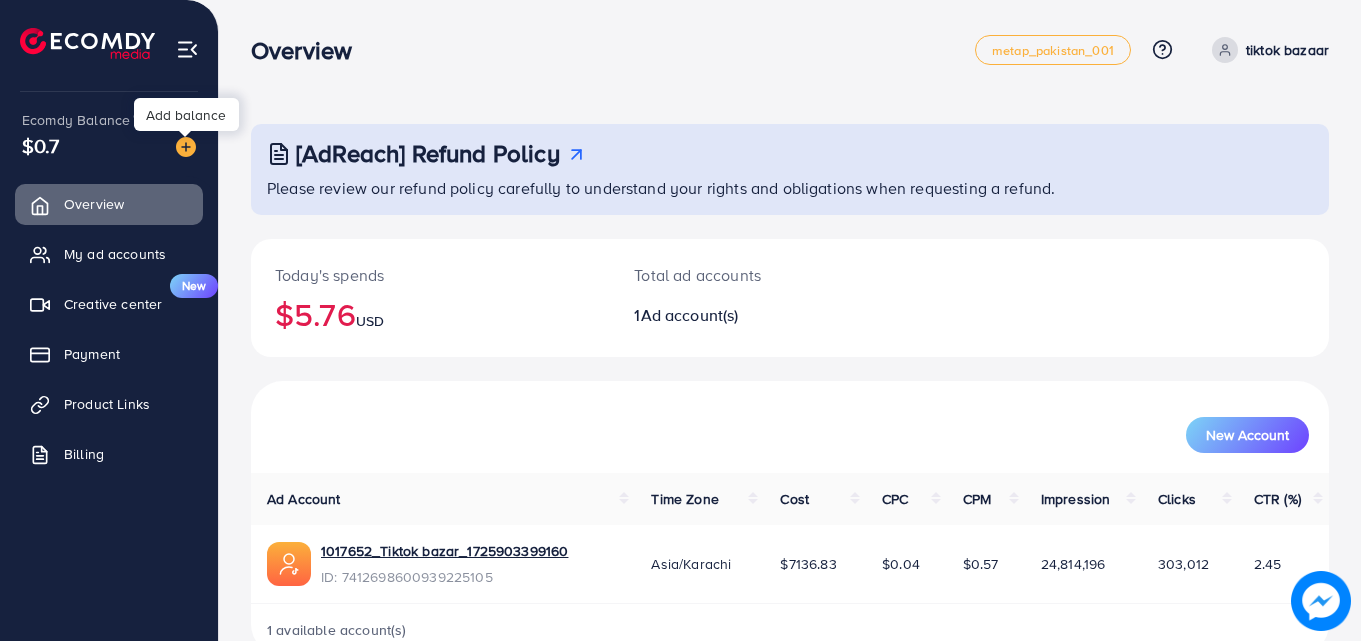 click at bounding box center (186, 147) 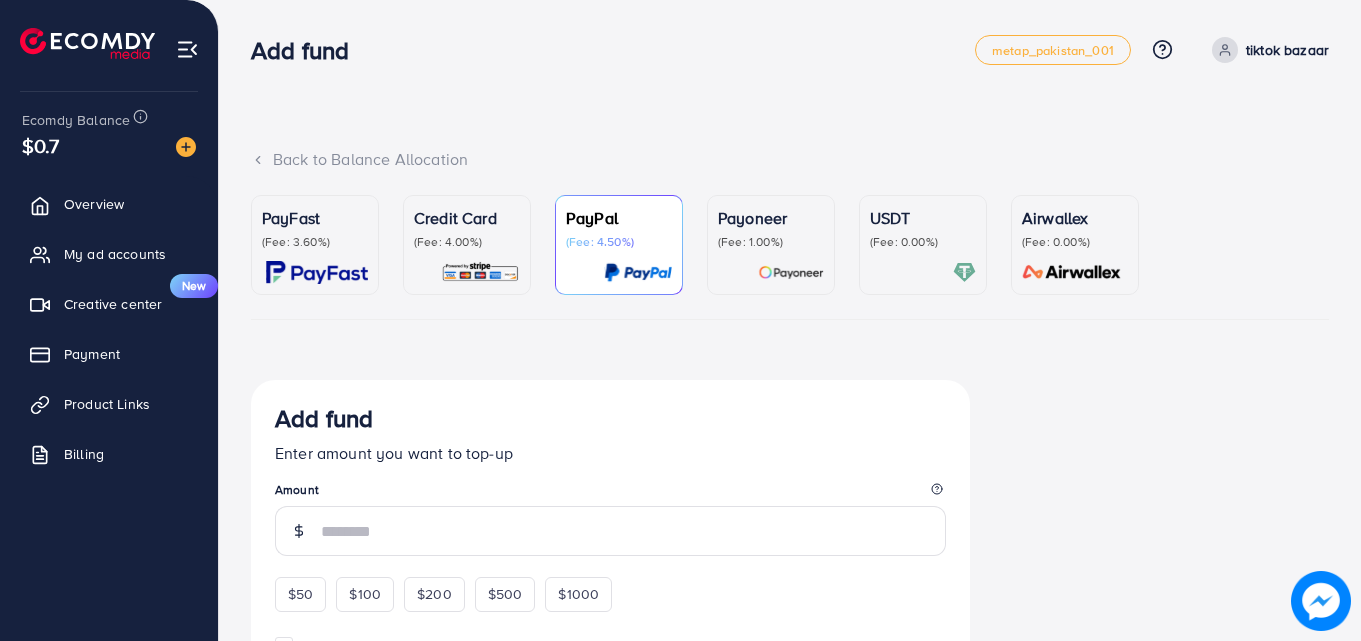click at bounding box center [317, 272] 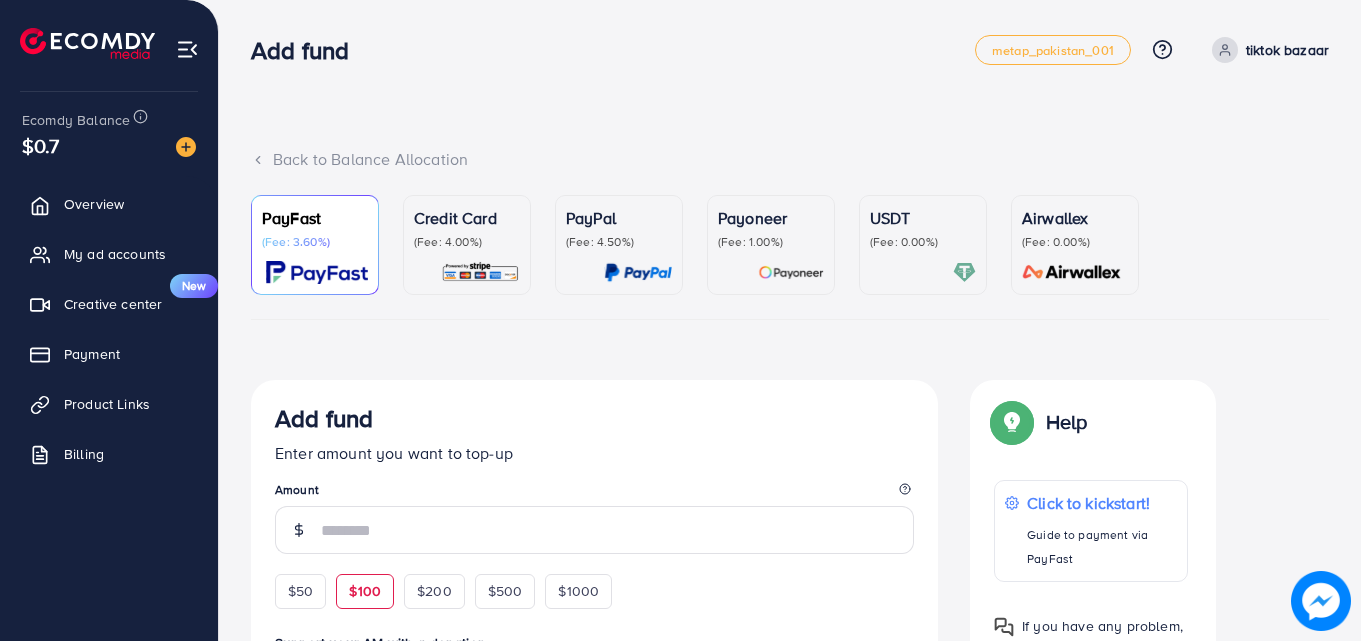 click on "$100" at bounding box center (365, 591) 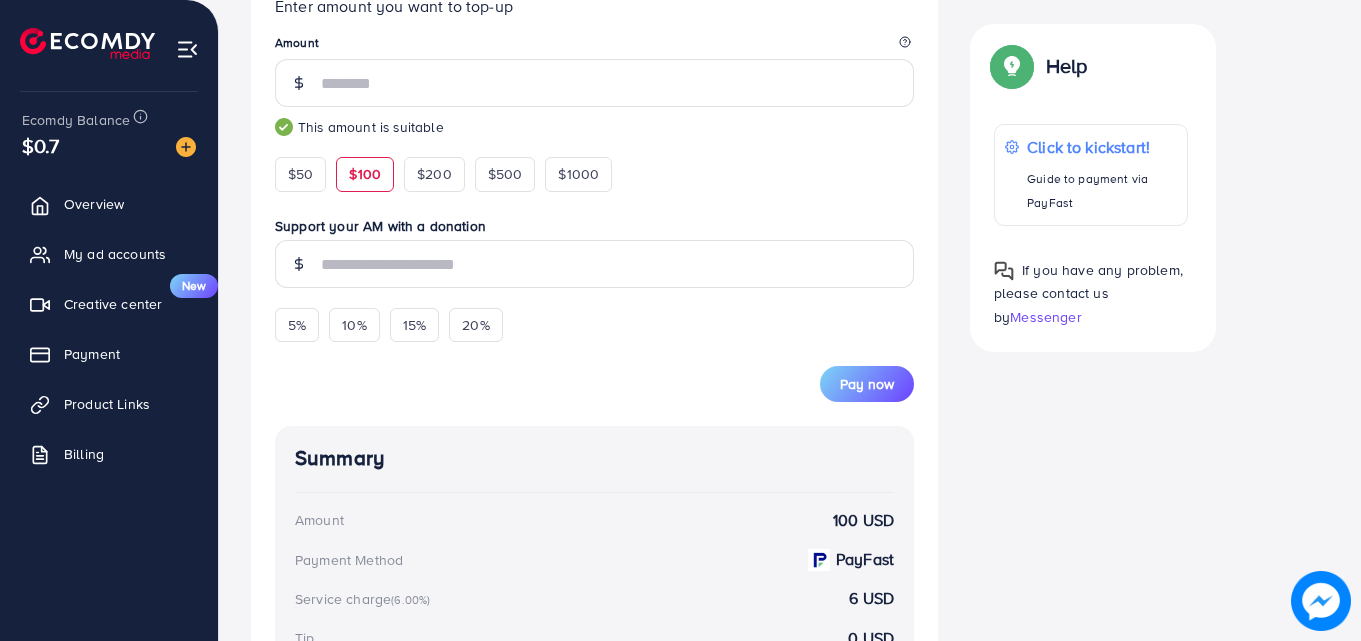 scroll, scrollTop: 464, scrollLeft: 0, axis: vertical 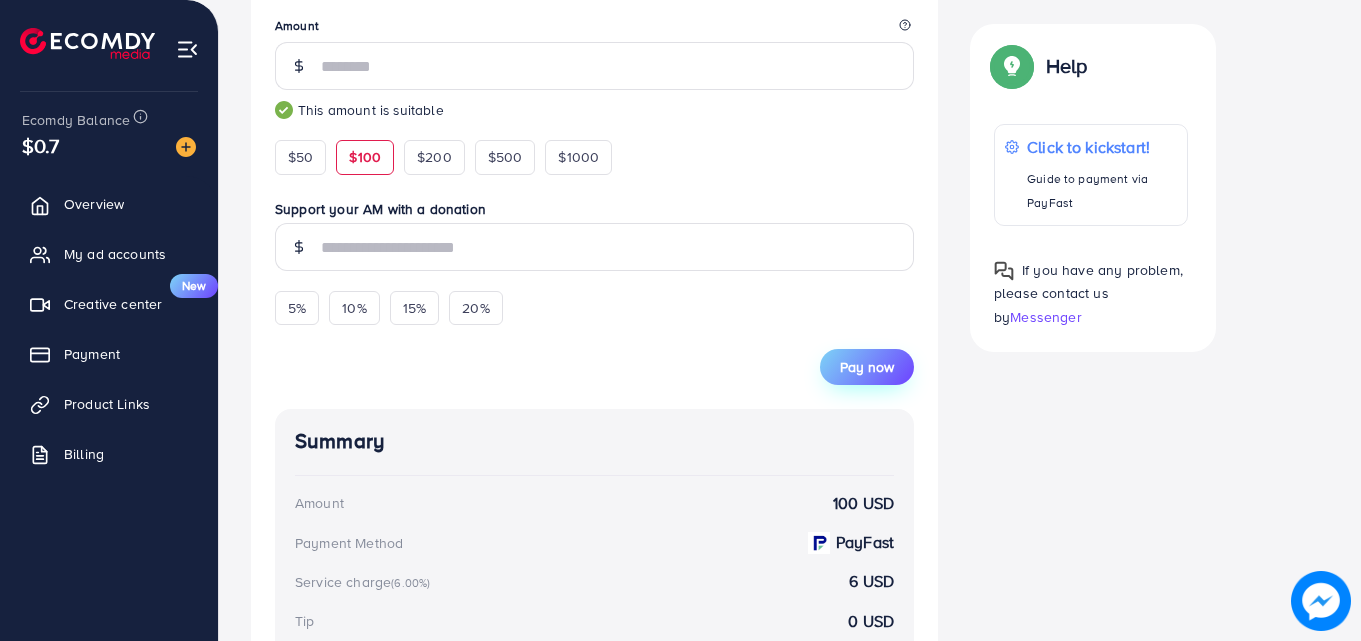 click on "Pay now" at bounding box center (867, 367) 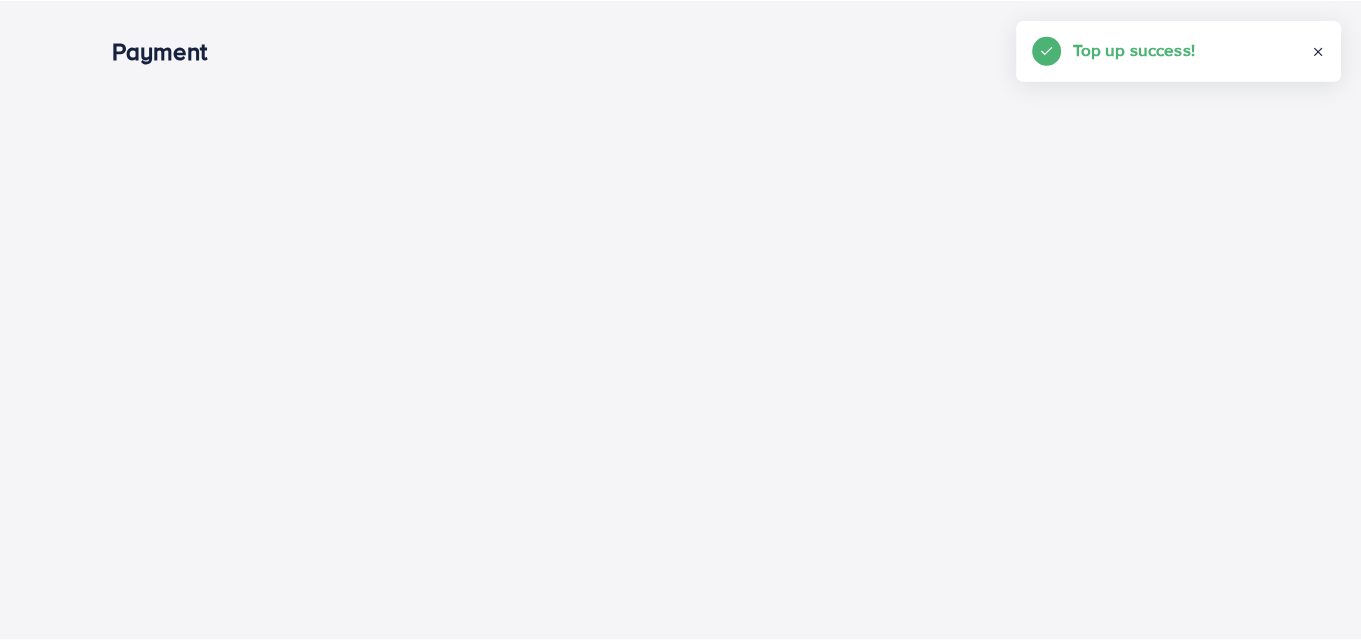 scroll, scrollTop: 0, scrollLeft: 0, axis: both 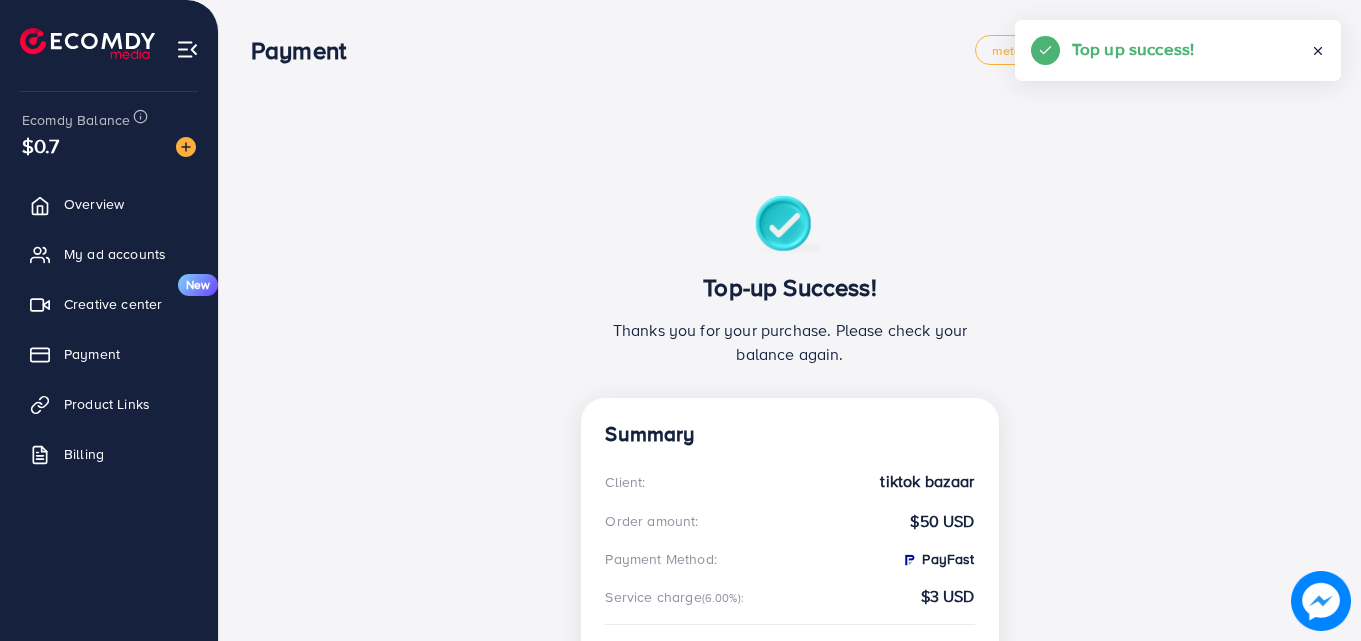 click 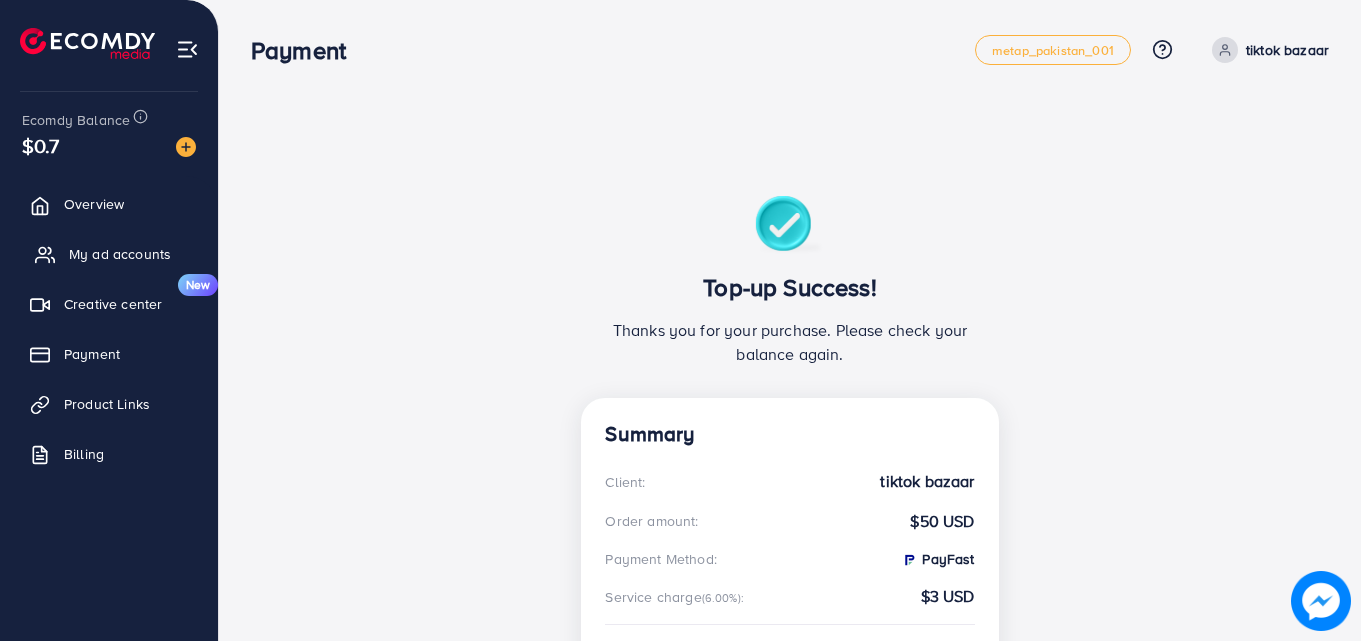click on "My ad accounts" at bounding box center [109, 254] 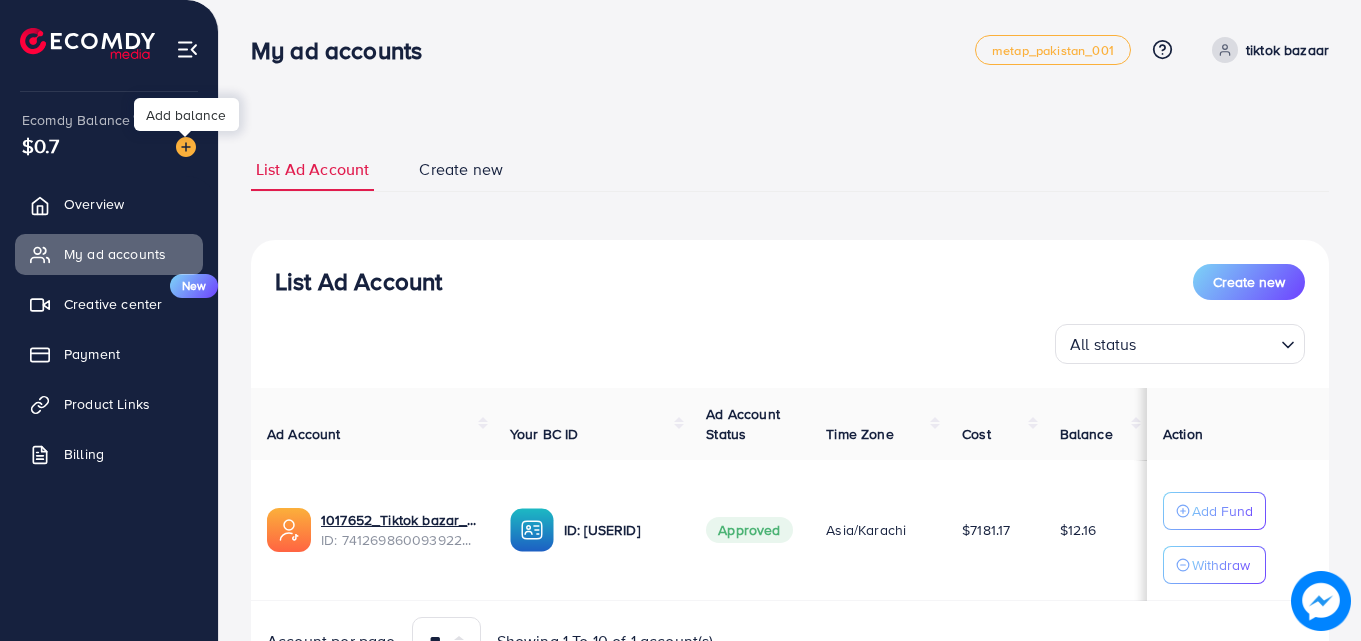 click at bounding box center [186, 147] 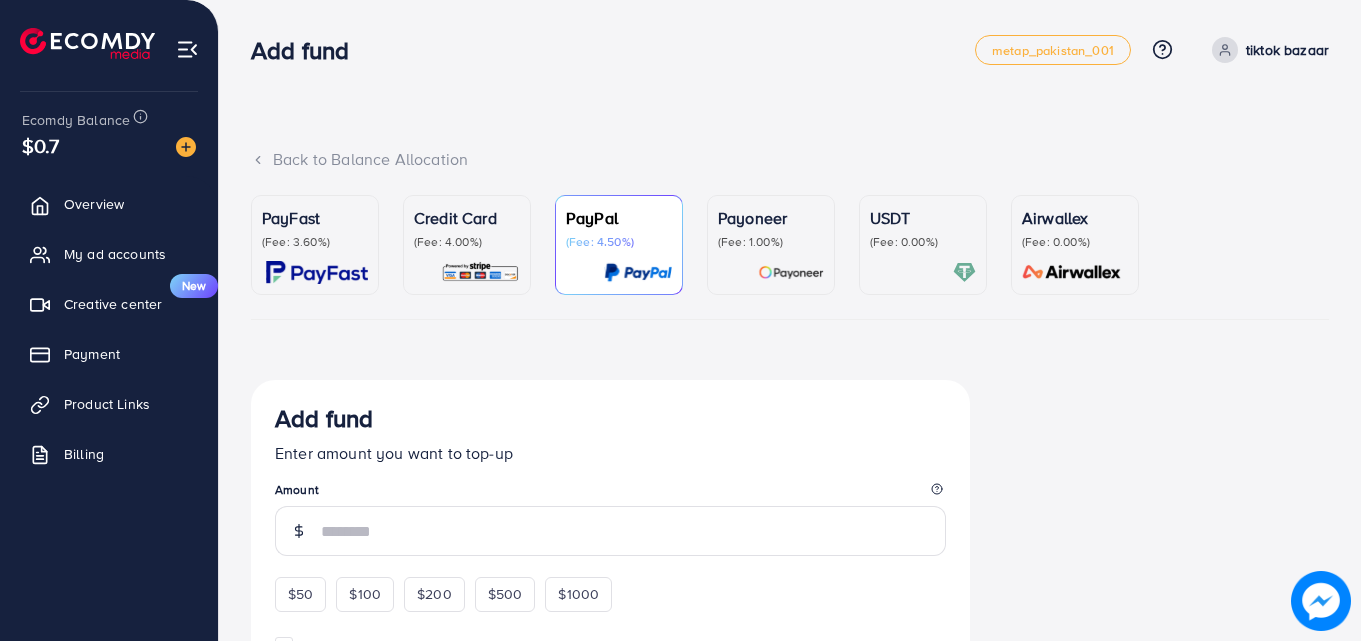 click on "(Fee: 3.60%)" at bounding box center [315, 242] 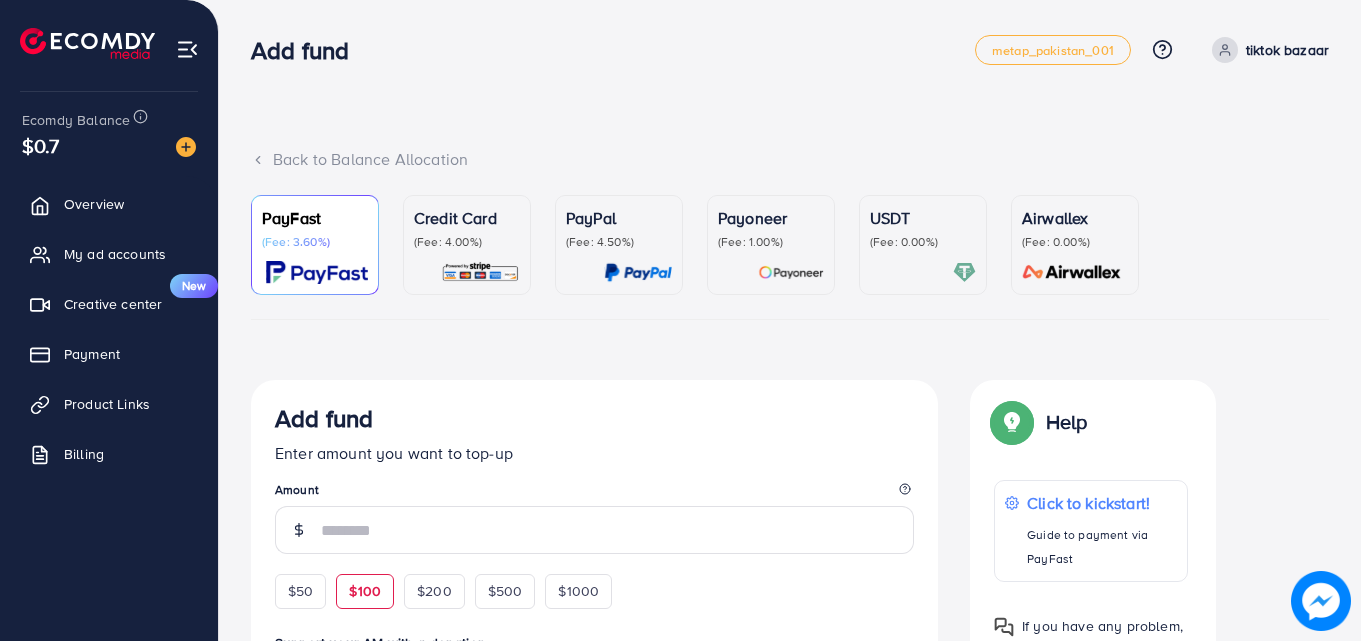 click on "$100" at bounding box center (365, 591) 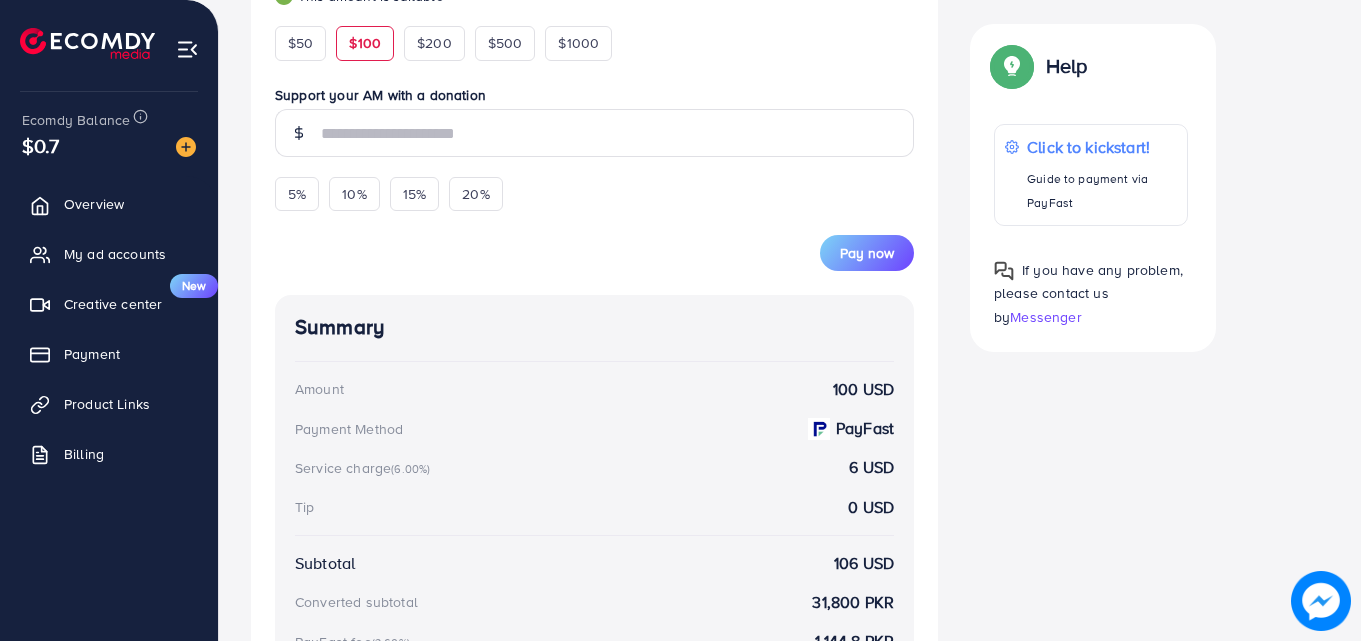 scroll, scrollTop: 610, scrollLeft: 0, axis: vertical 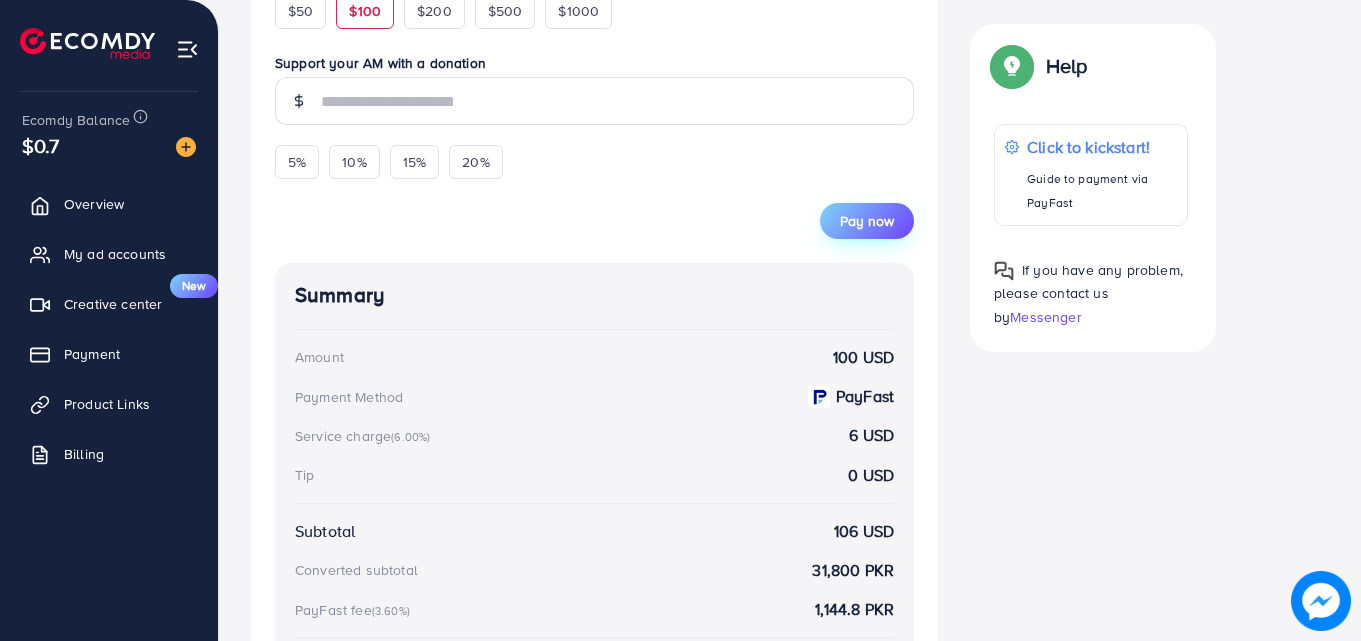 click on "Pay now" at bounding box center (867, 221) 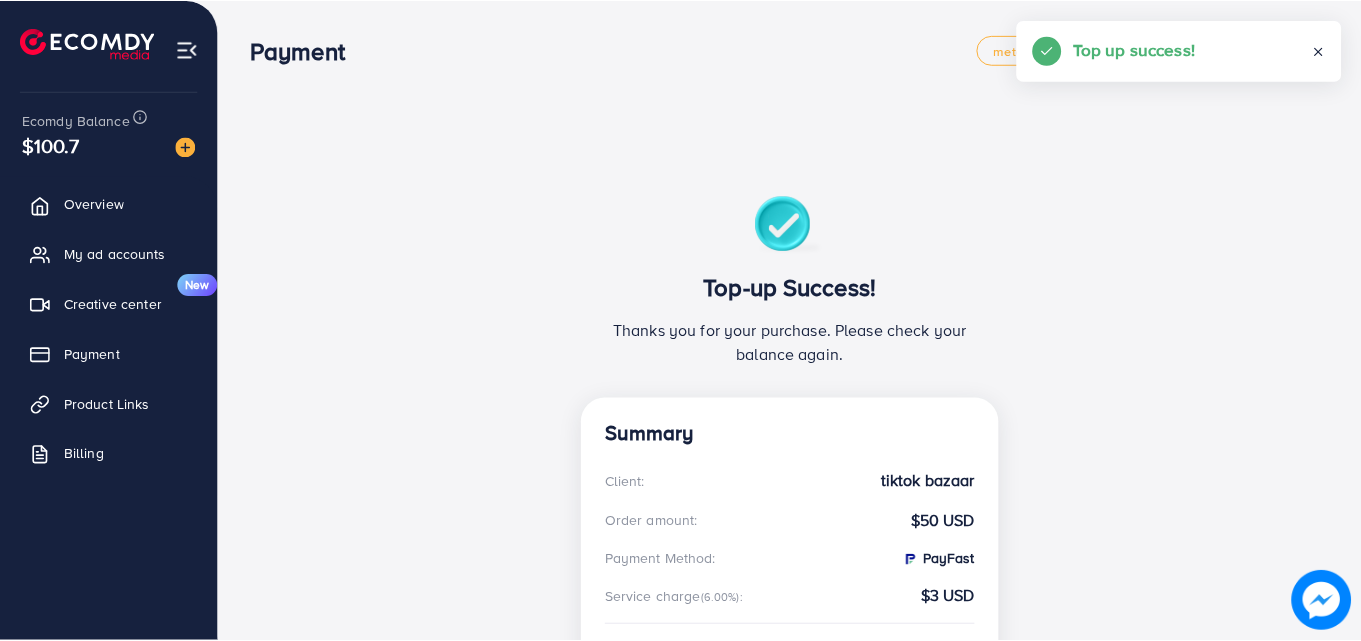scroll, scrollTop: 0, scrollLeft: 0, axis: both 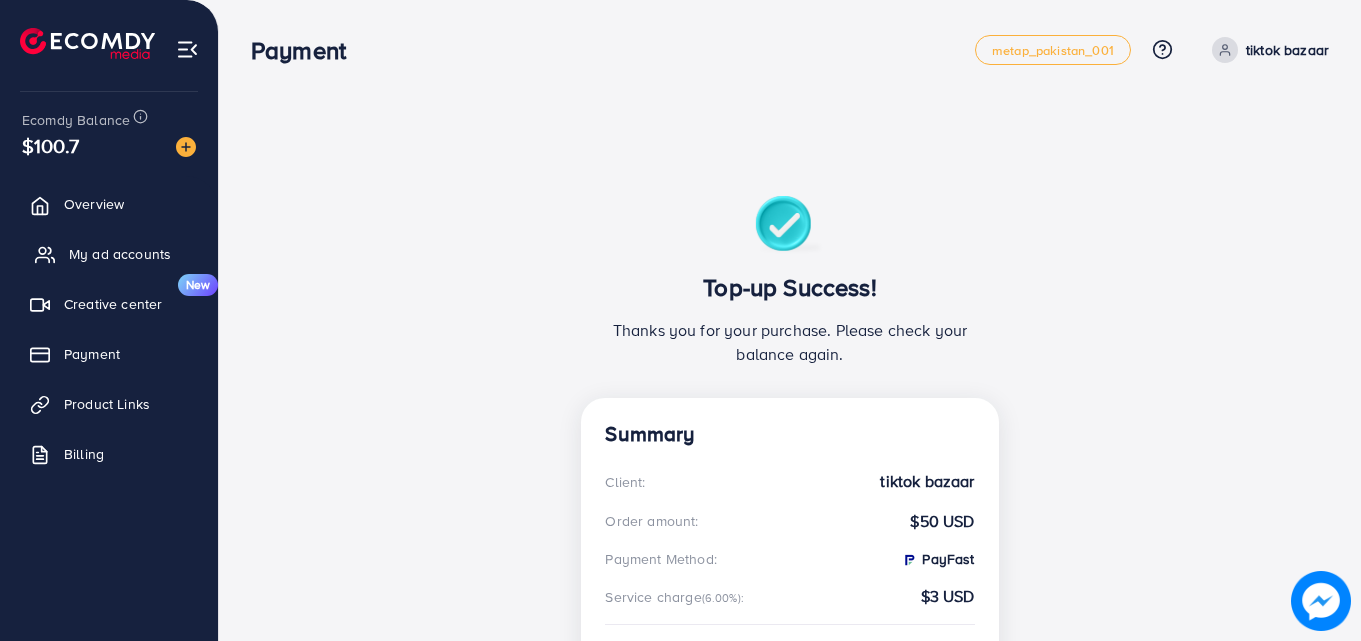 click on "My ad accounts" at bounding box center [120, 254] 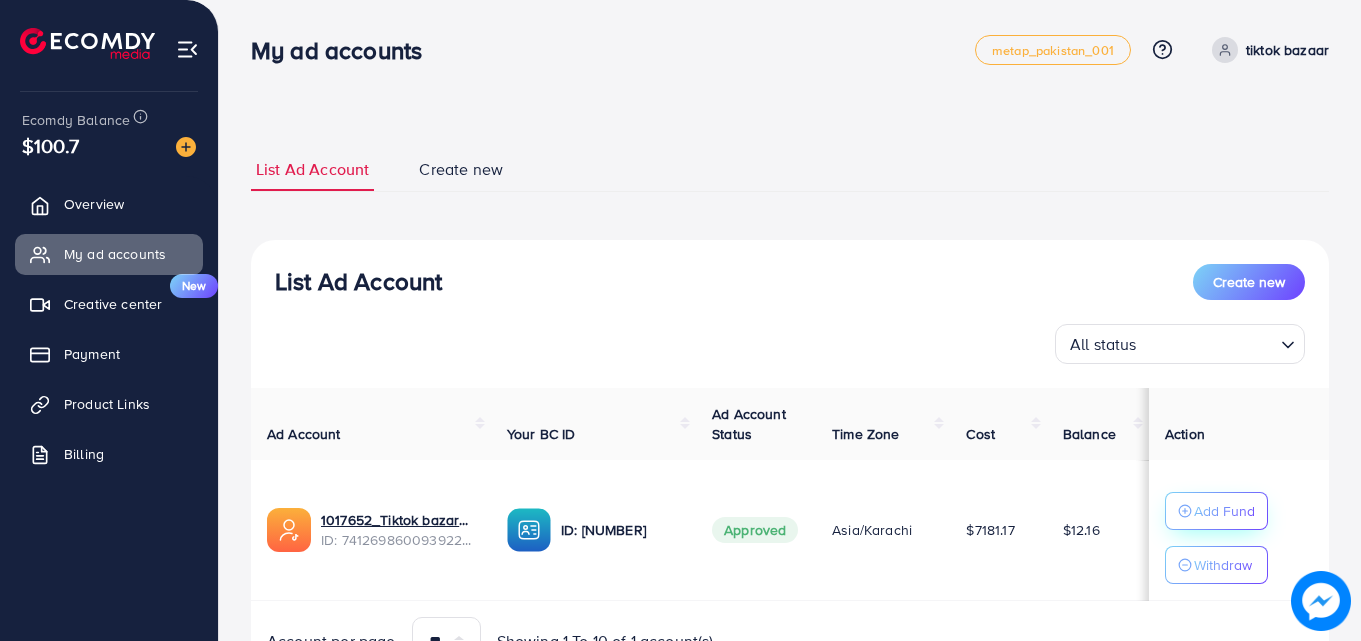 click on "Add Fund" at bounding box center [1224, 511] 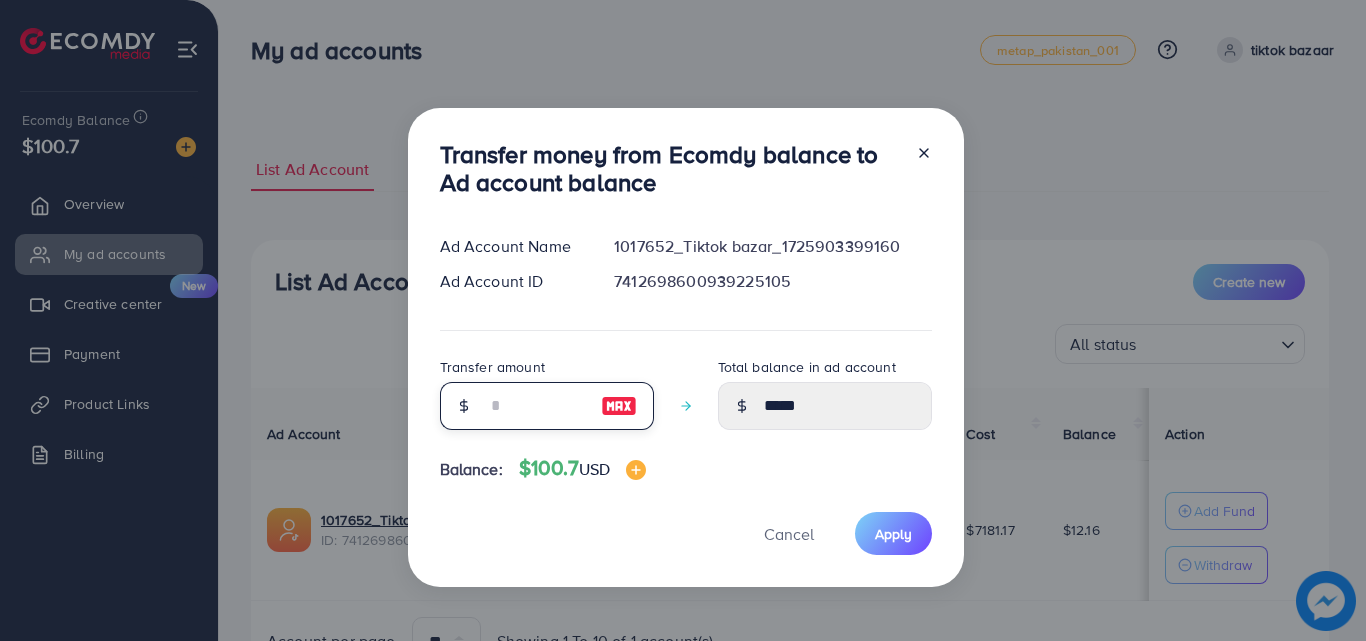 click at bounding box center [536, 406] 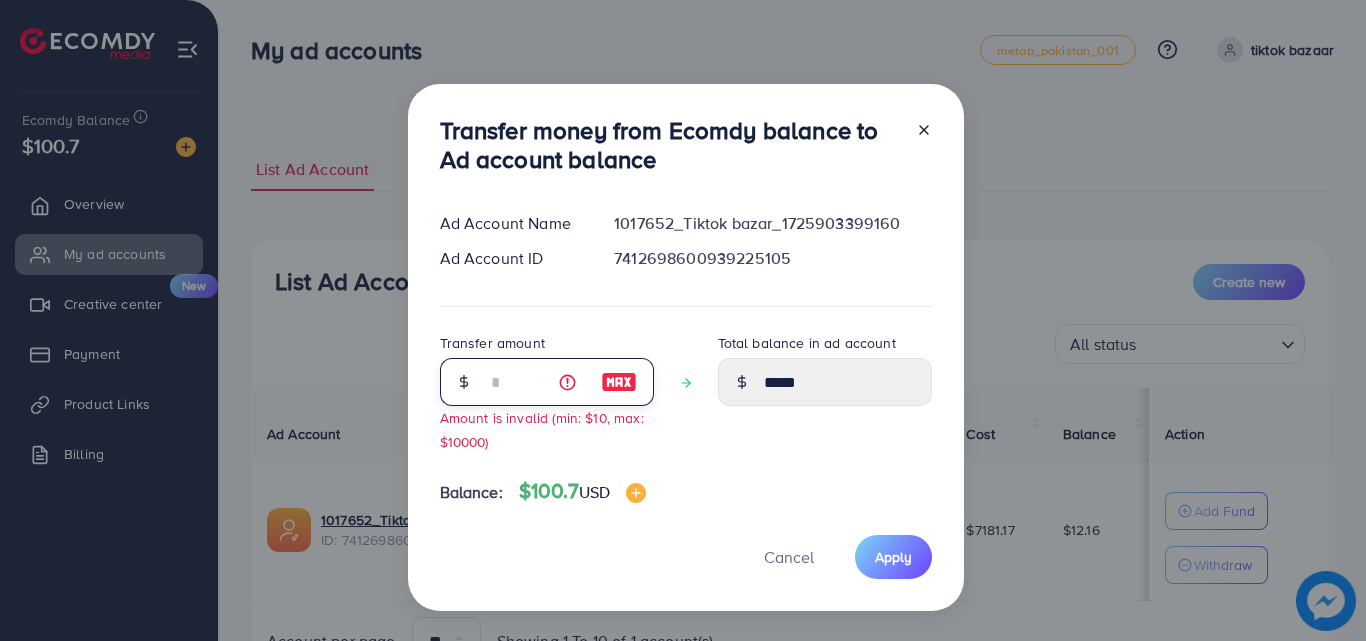 type on "**" 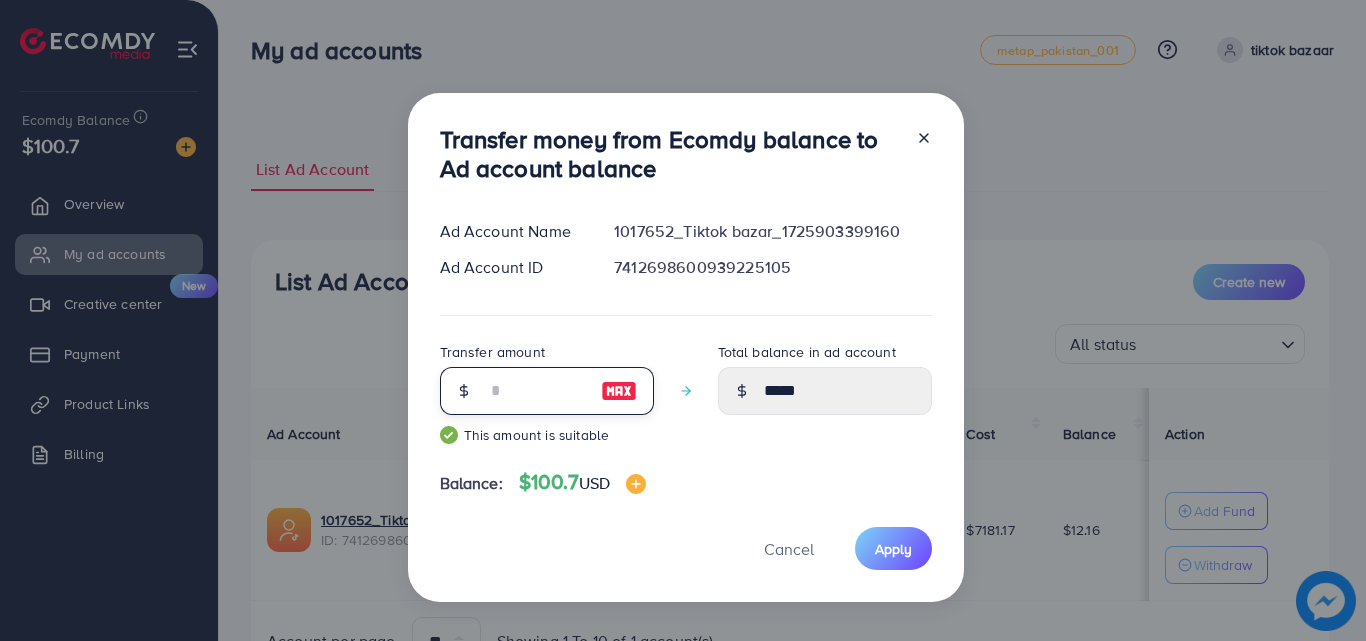 type on "*****" 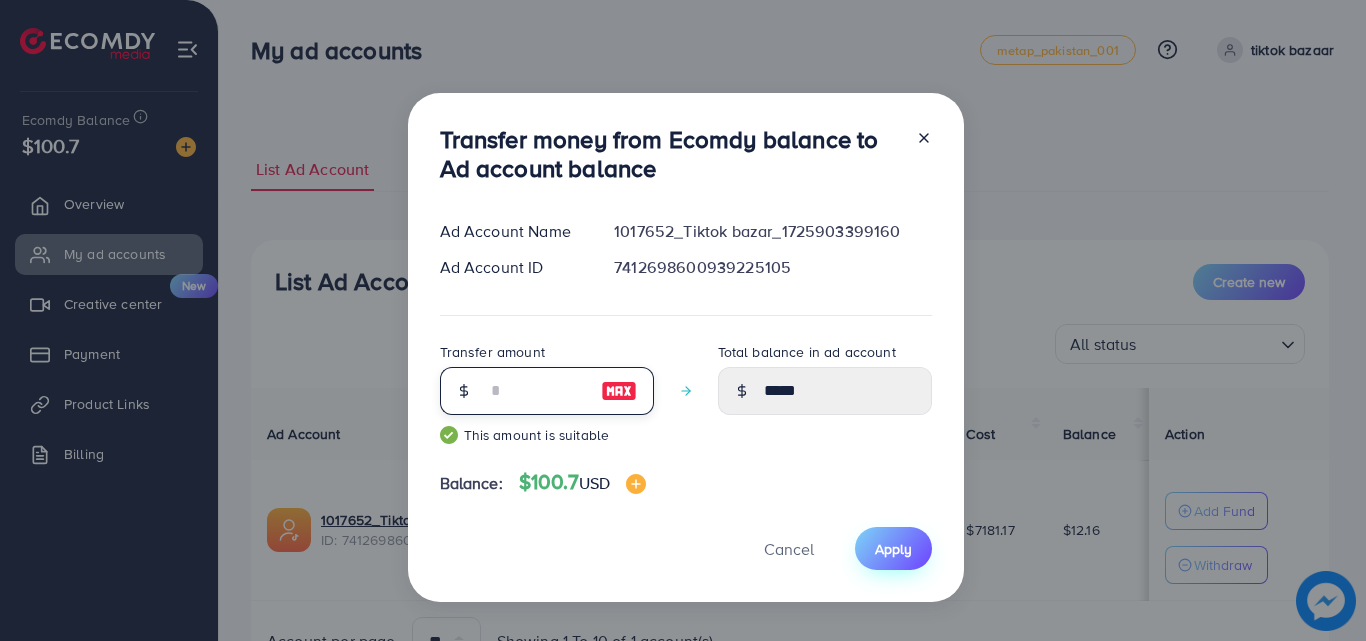 type on "**" 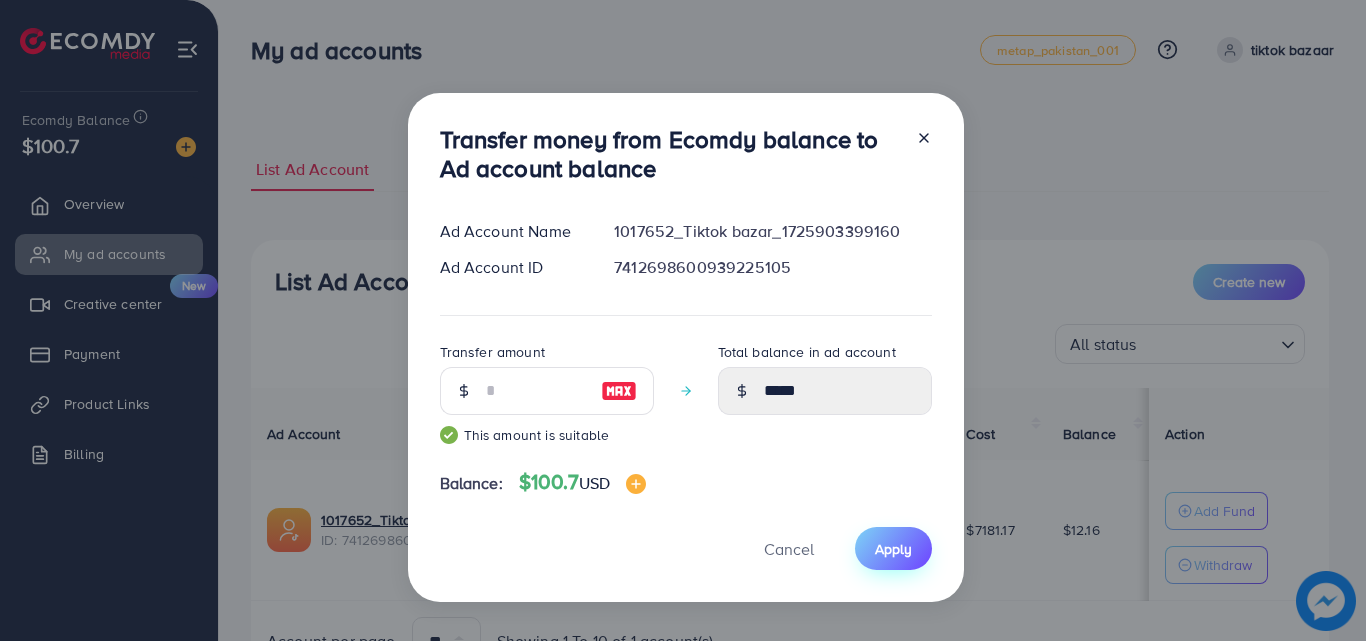 click on "Apply" at bounding box center (893, 548) 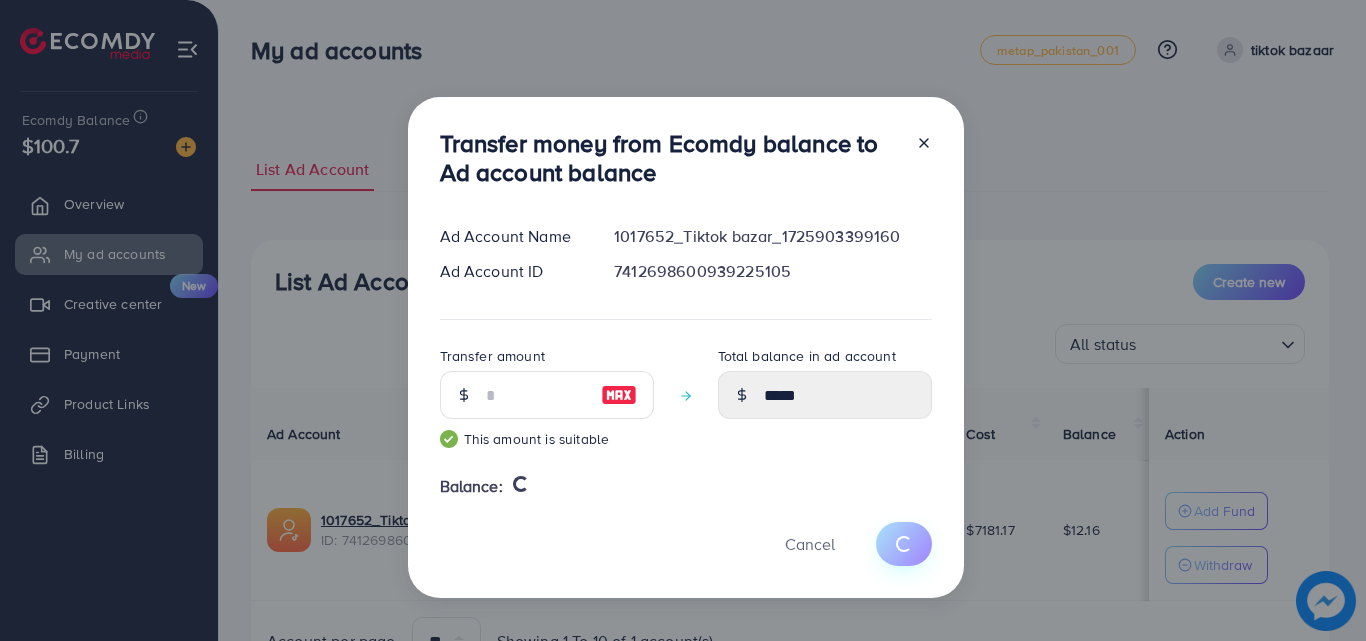 type 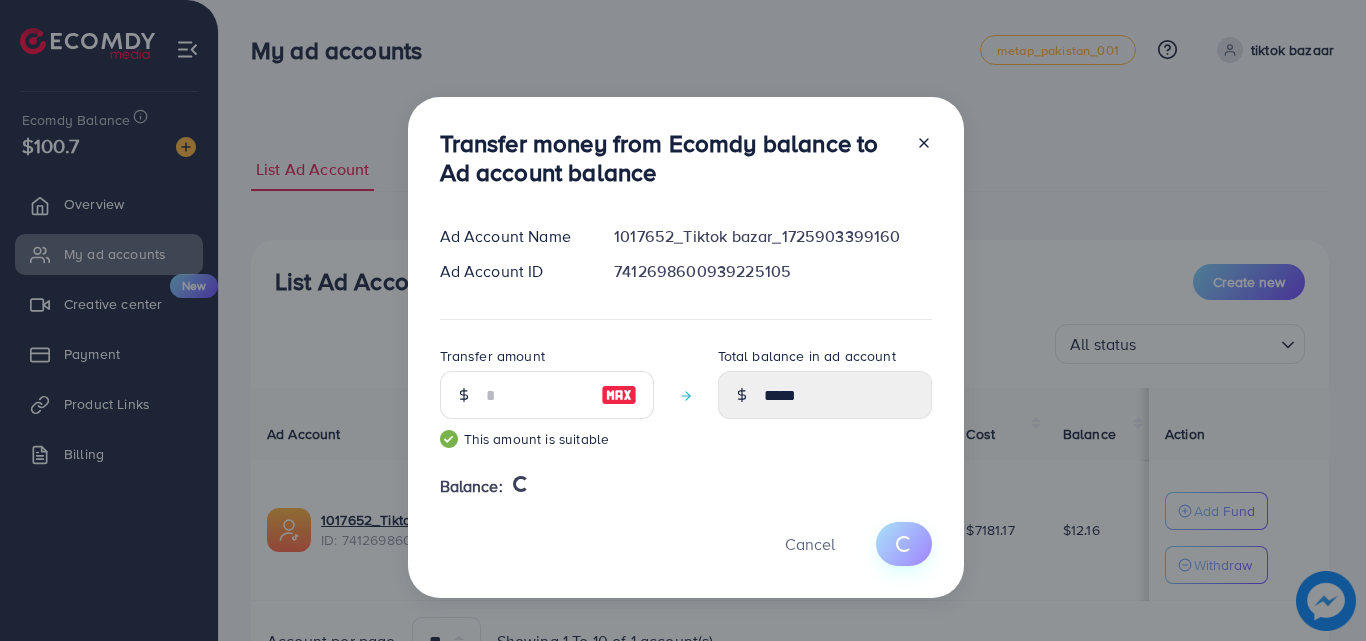 type on "*****" 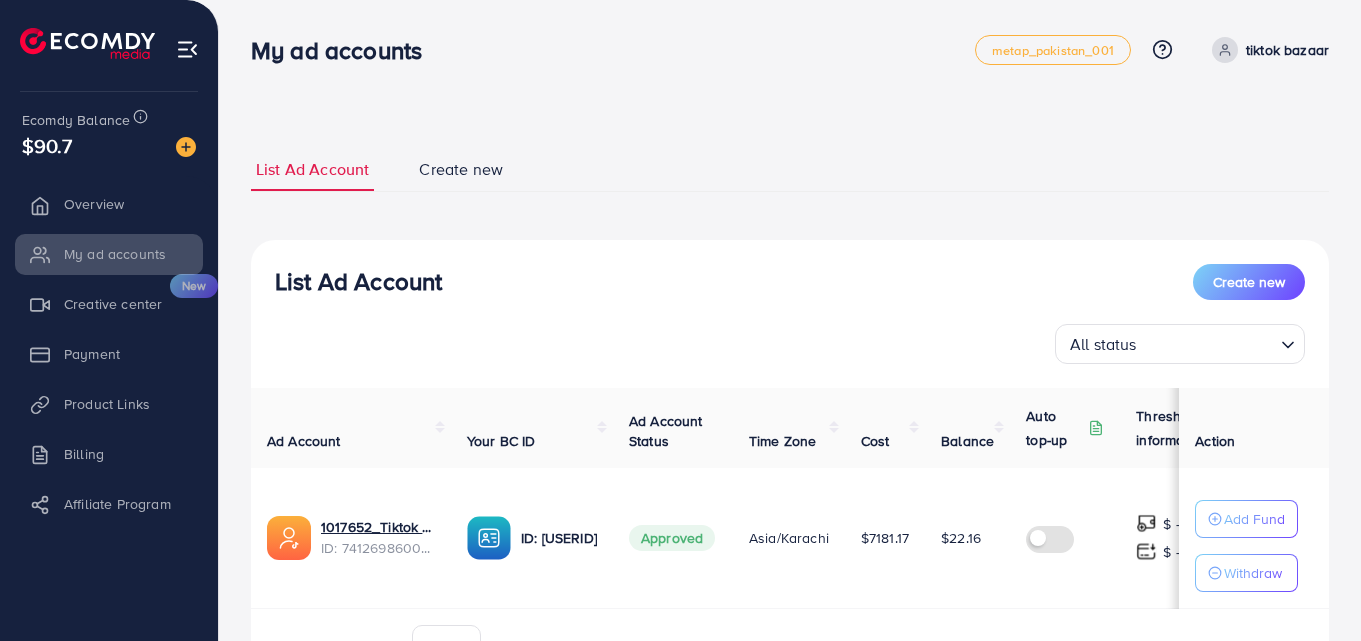 scroll, scrollTop: 0, scrollLeft: 0, axis: both 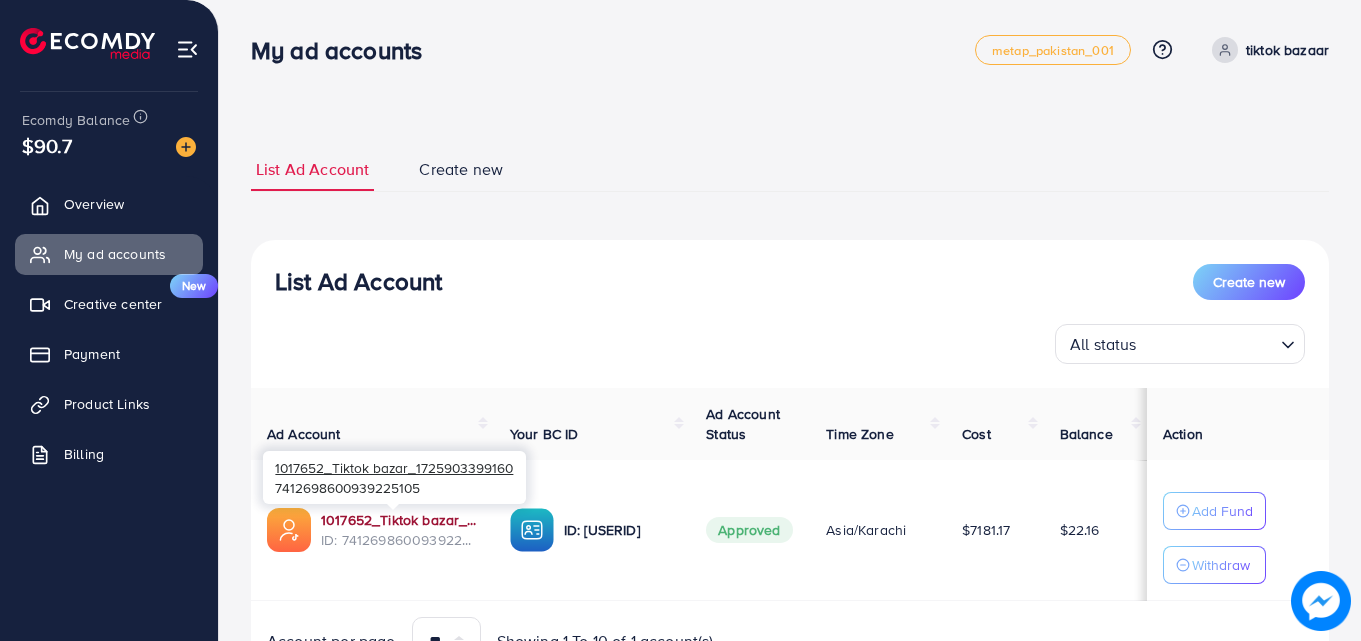 click on "1017652_Tiktok bazar_1725903399160" at bounding box center (399, 520) 